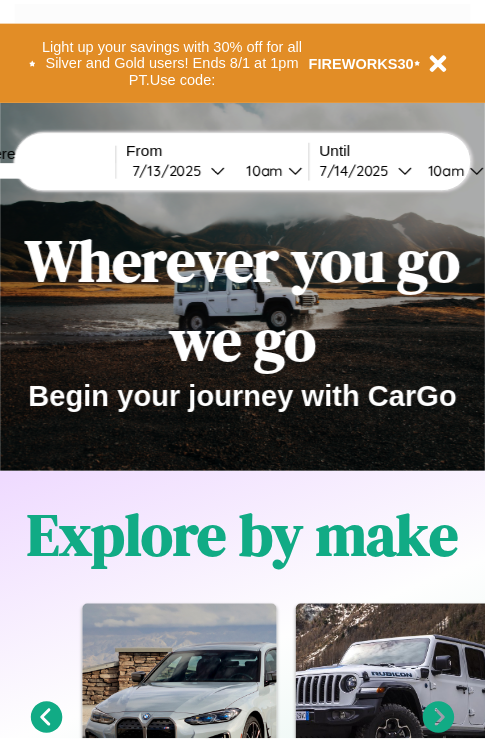 scroll, scrollTop: 0, scrollLeft: 0, axis: both 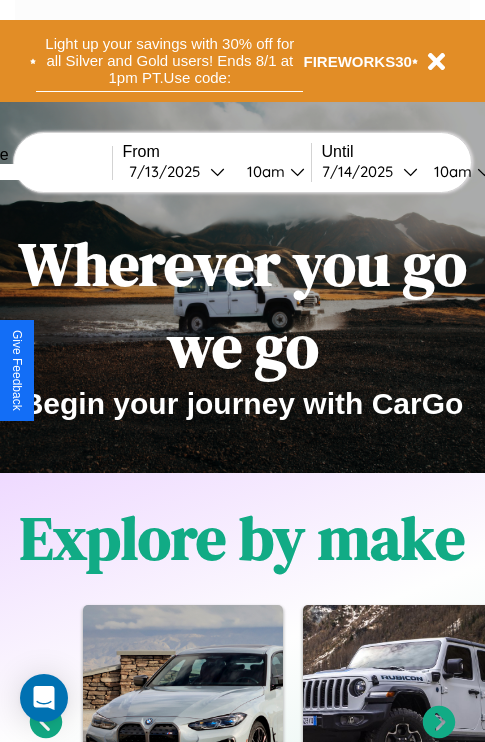 click on "Light up your savings with 30% off for all Silver and Gold users! Ends 8/1 at 1pm PT.  Use code:" at bounding box center (169, 61) 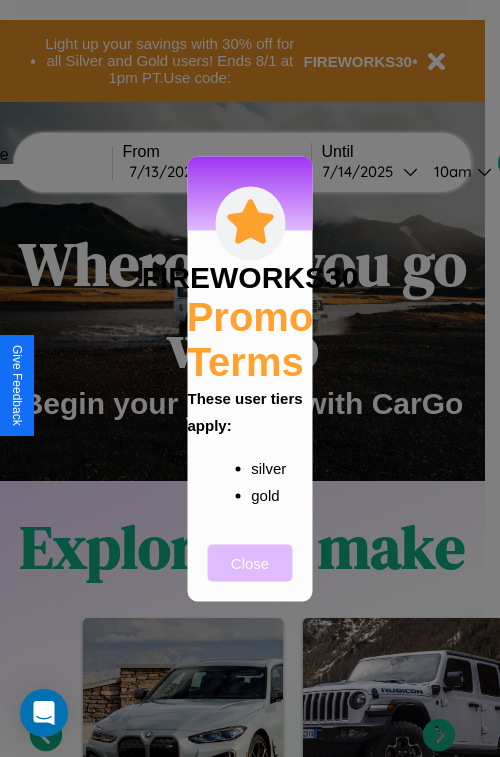 click on "Close" at bounding box center [250, 562] 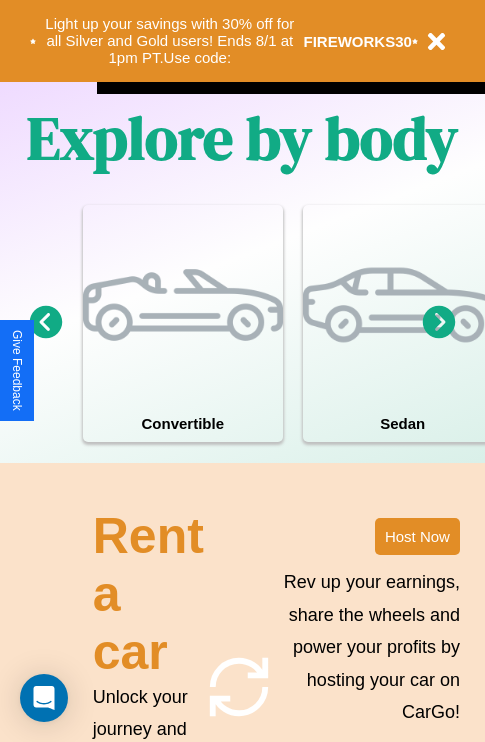 scroll, scrollTop: 1947, scrollLeft: 0, axis: vertical 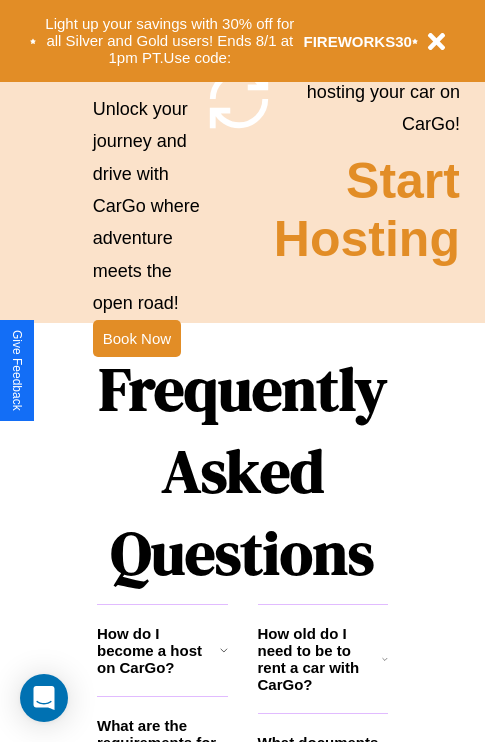 click on "Frequently Asked Questions" at bounding box center (242, 471) 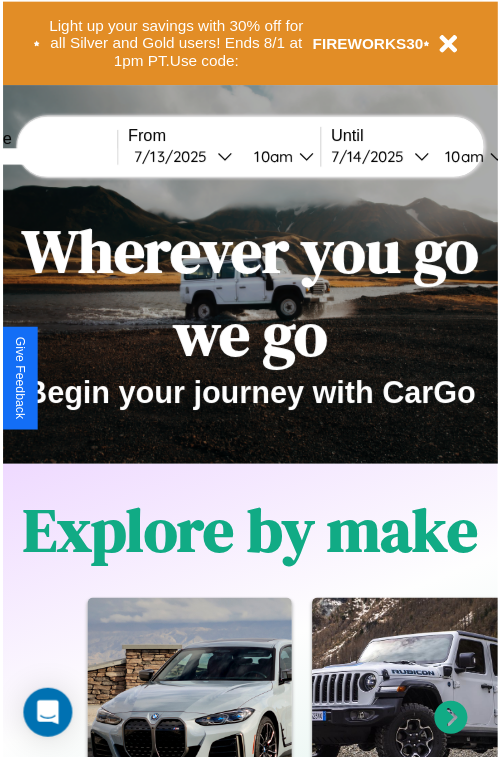 scroll, scrollTop: 0, scrollLeft: 0, axis: both 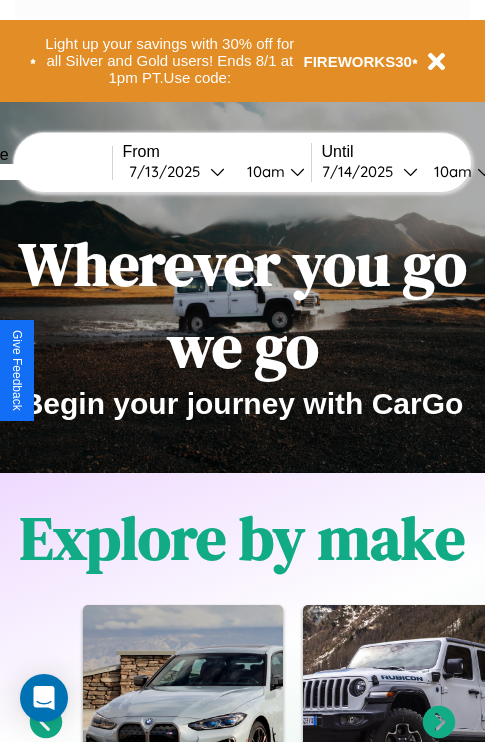 click at bounding box center (37, 172) 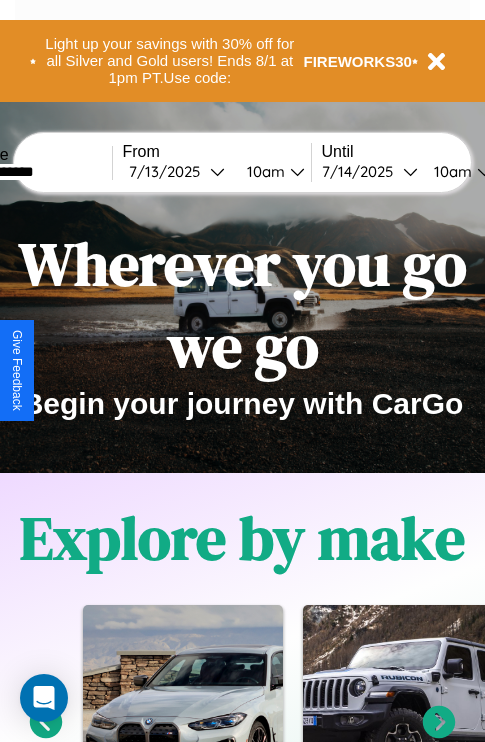 type on "**********" 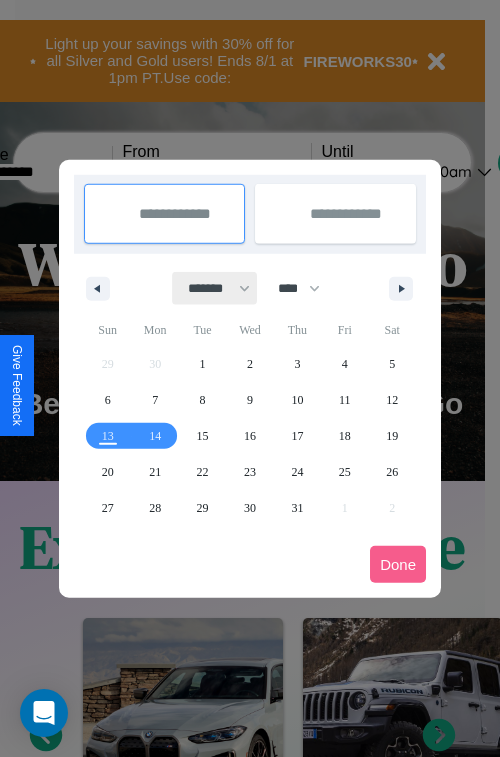 click on "******* ******** ***** ***** *** **** **** ****** ********* ******* ******** ********" at bounding box center (215, 288) 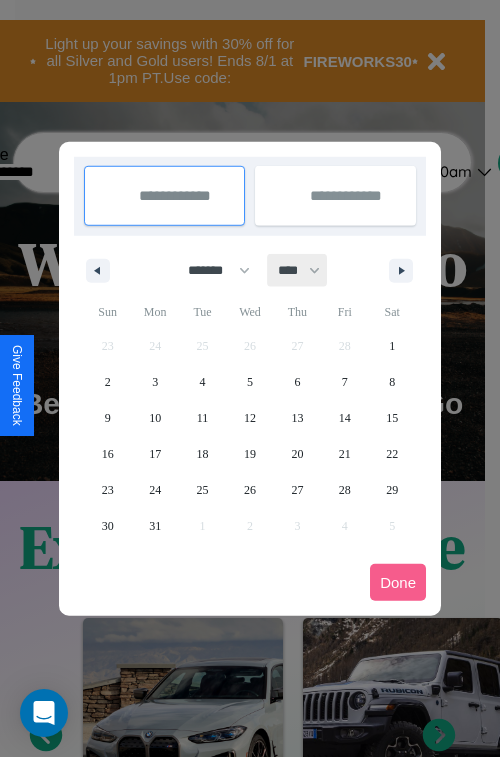 click on "**** **** **** **** **** **** **** **** **** **** **** **** **** **** **** **** **** **** **** **** **** **** **** **** **** **** **** **** **** **** **** **** **** **** **** **** **** **** **** **** **** **** **** **** **** **** **** **** **** **** **** **** **** **** **** **** **** **** **** **** **** **** **** **** **** **** **** **** **** **** **** **** **** **** **** **** **** **** **** **** **** **** **** **** **** **** **** **** **** **** **** **** **** **** **** **** **** **** **** **** **** **** **** **** **** **** **** **** **** **** **** **** **** **** **** **** **** **** **** **** ****" at bounding box center [298, 270] 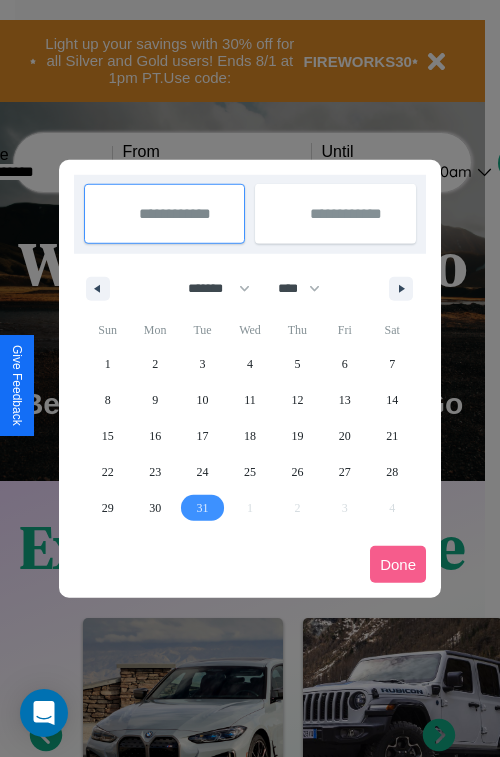 click on "31" at bounding box center [203, 508] 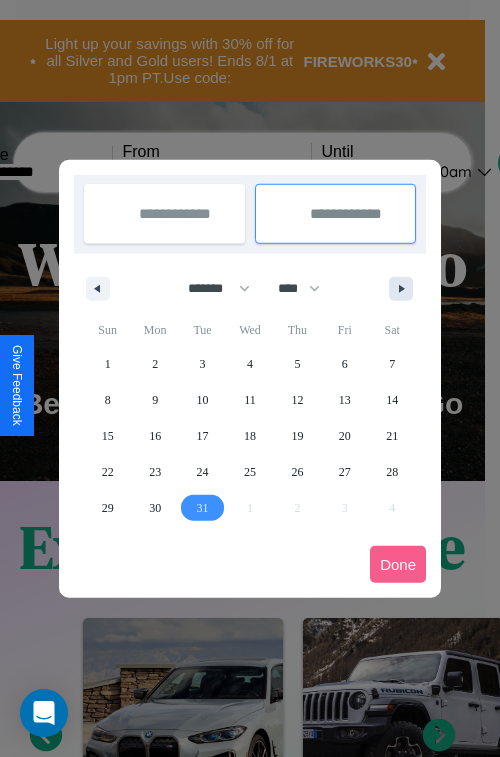 click at bounding box center (405, 289) 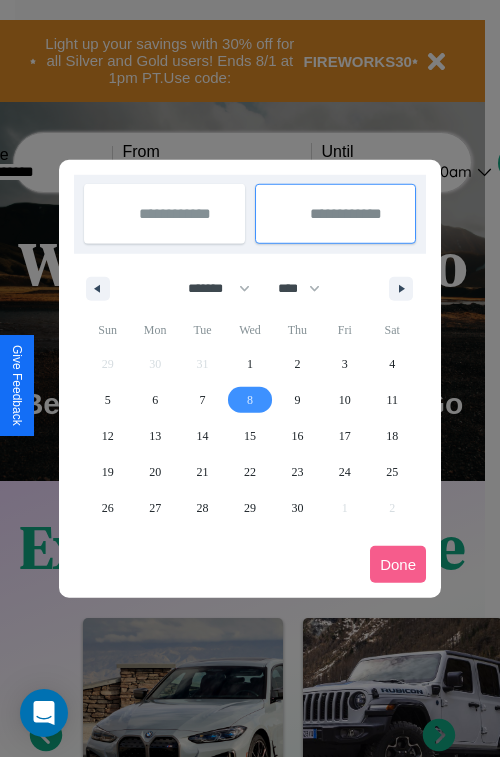 click on "8" at bounding box center (250, 400) 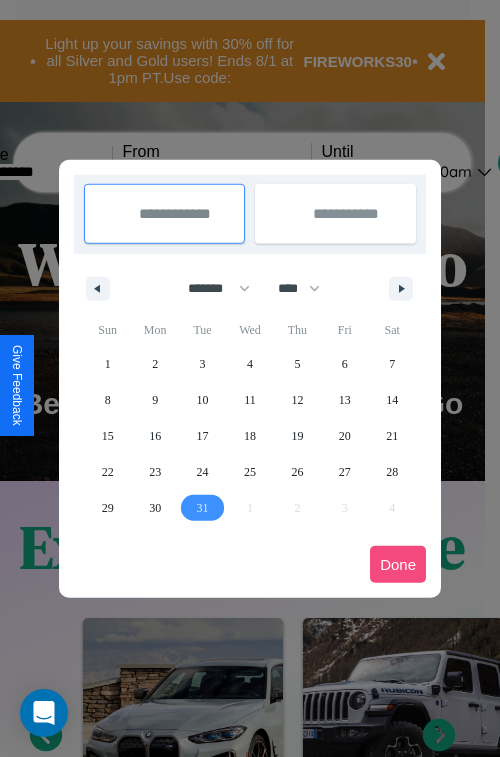 click on "Done" at bounding box center (398, 564) 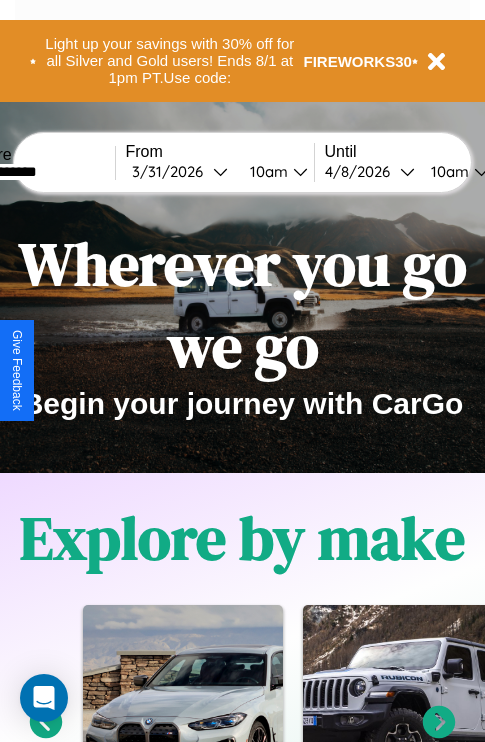 click on "10am" at bounding box center (266, 171) 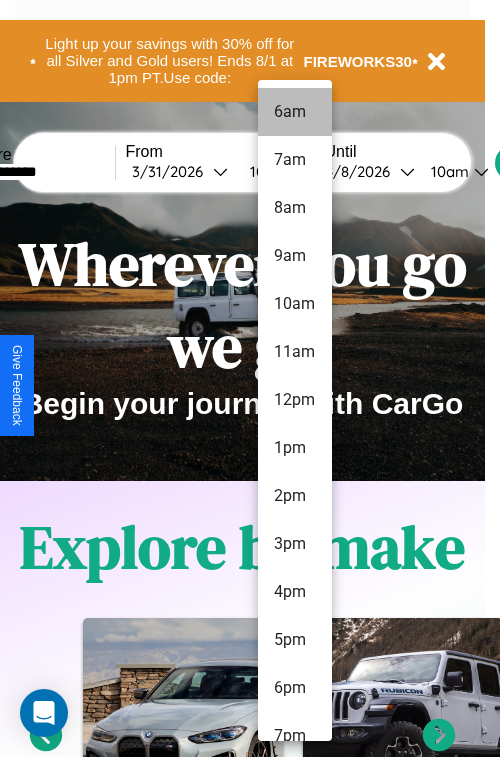 click on "6am" at bounding box center (295, 112) 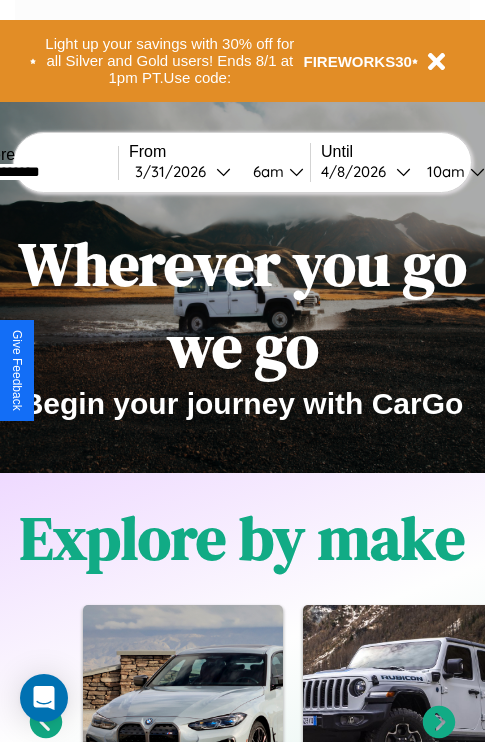 click on "10am" at bounding box center (443, 171) 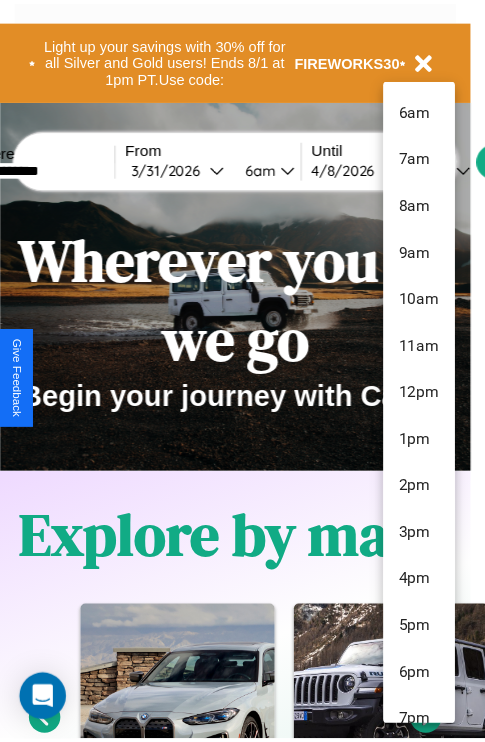 scroll, scrollTop: 211, scrollLeft: 0, axis: vertical 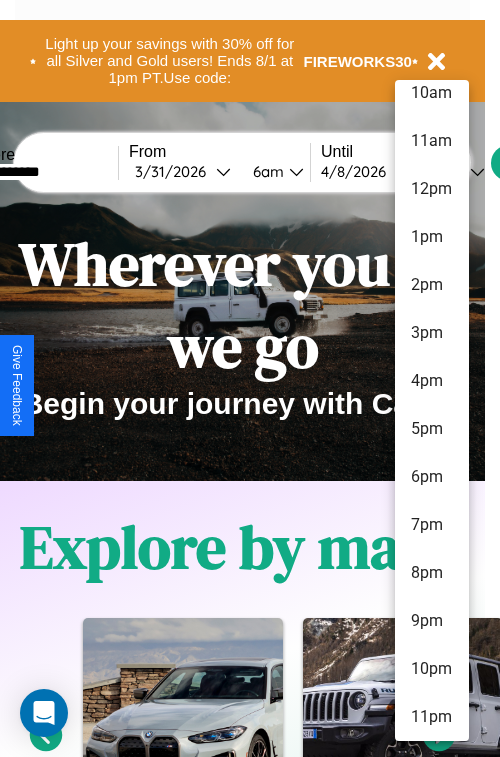 click on "11pm" at bounding box center (432, 717) 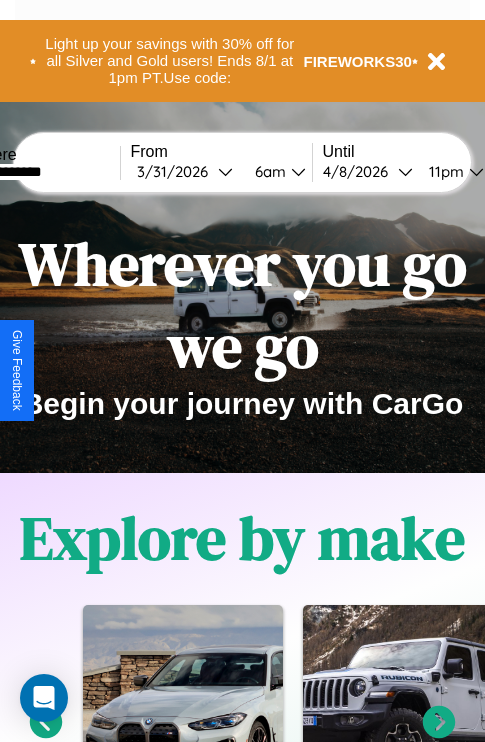 scroll, scrollTop: 0, scrollLeft: 66, axis: horizontal 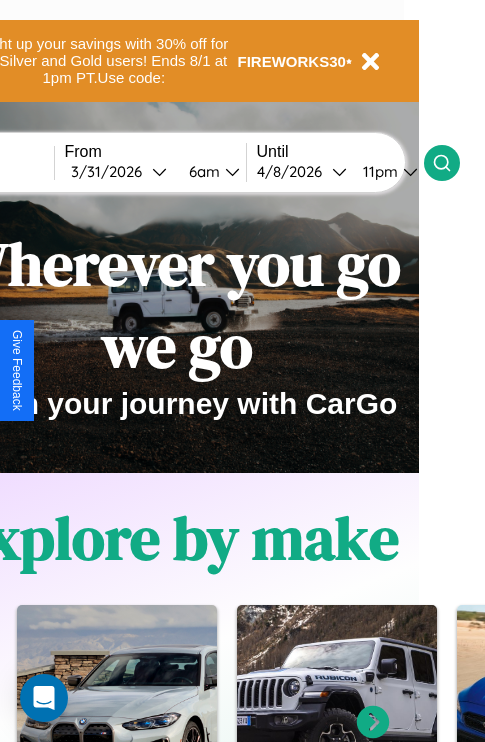click 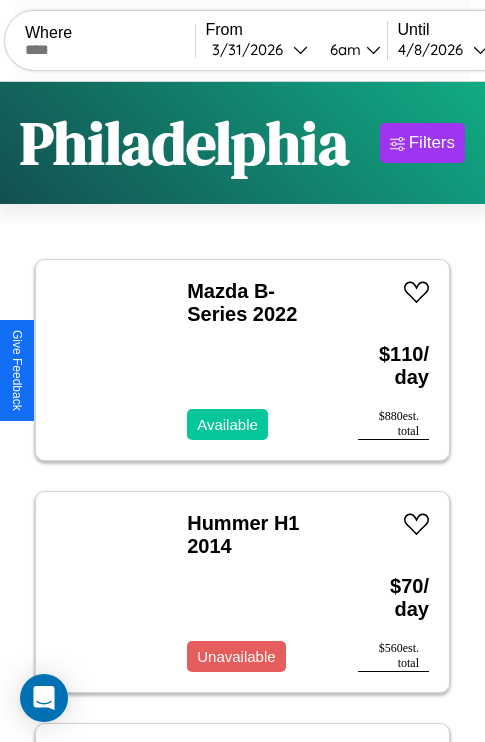 scroll, scrollTop: 66, scrollLeft: 0, axis: vertical 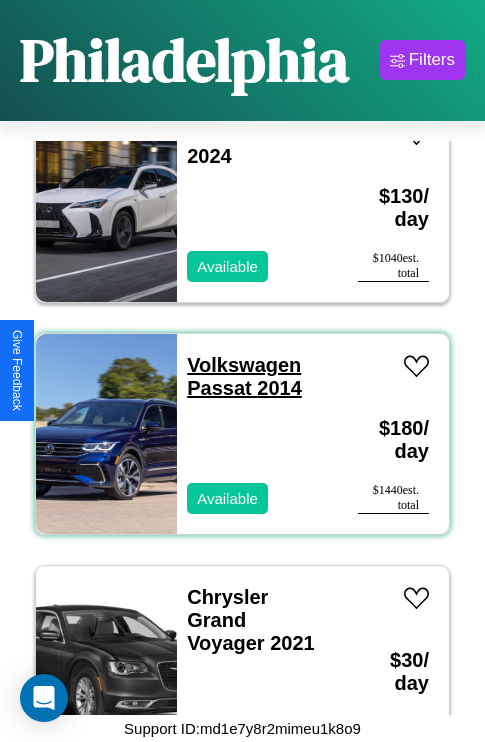 click on "[BRAND] [MODEL] [YEAR]" at bounding box center (244, 376) 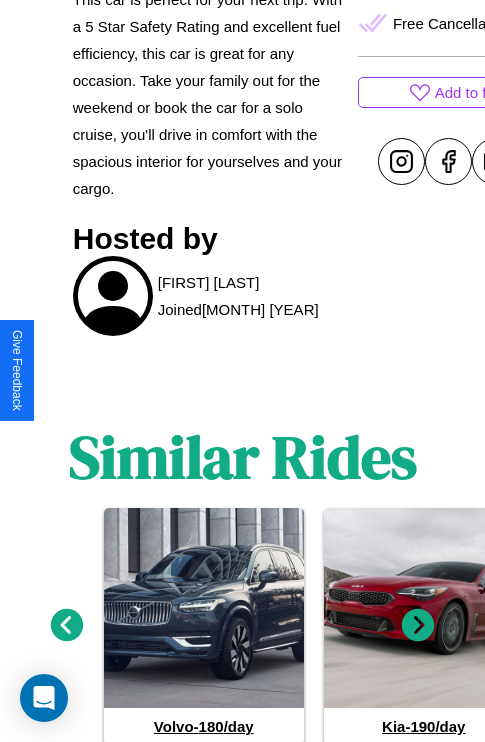 scroll, scrollTop: 1015, scrollLeft: 0, axis: vertical 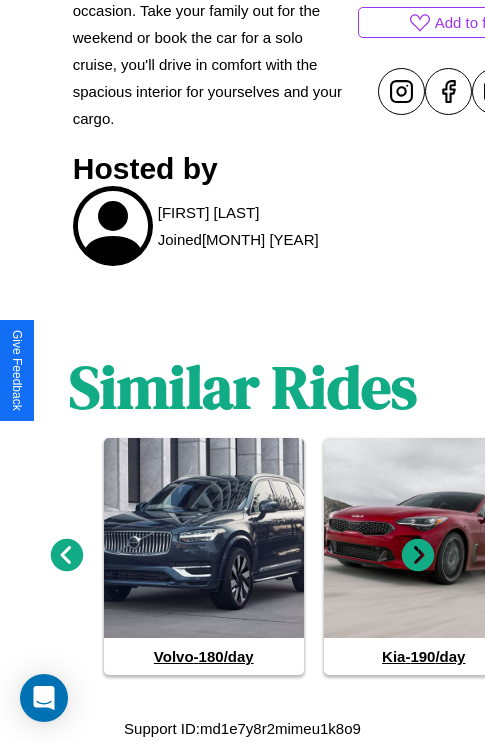 click 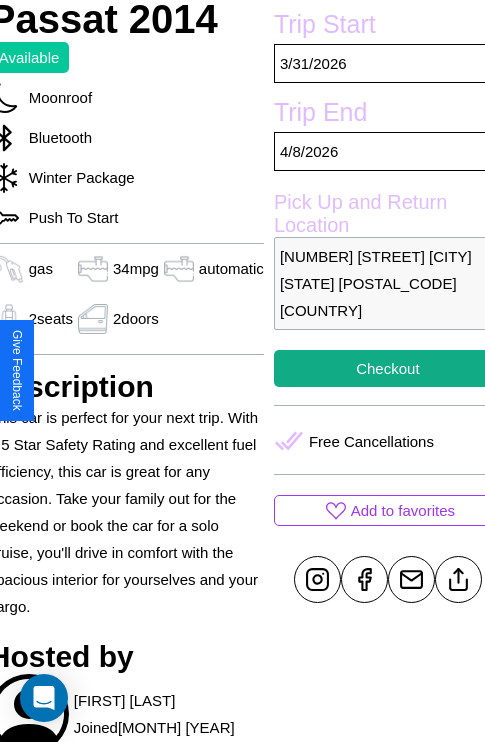scroll, scrollTop: 525, scrollLeft: 84, axis: both 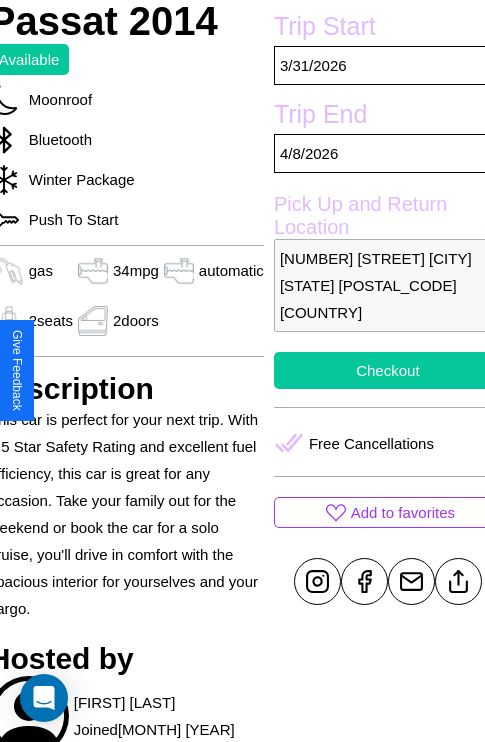 click on "Checkout" at bounding box center (388, 370) 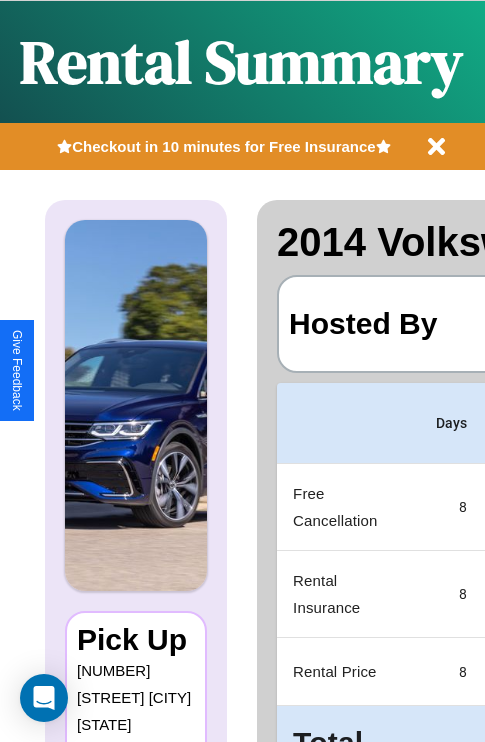 scroll, scrollTop: 0, scrollLeft: 397, axis: horizontal 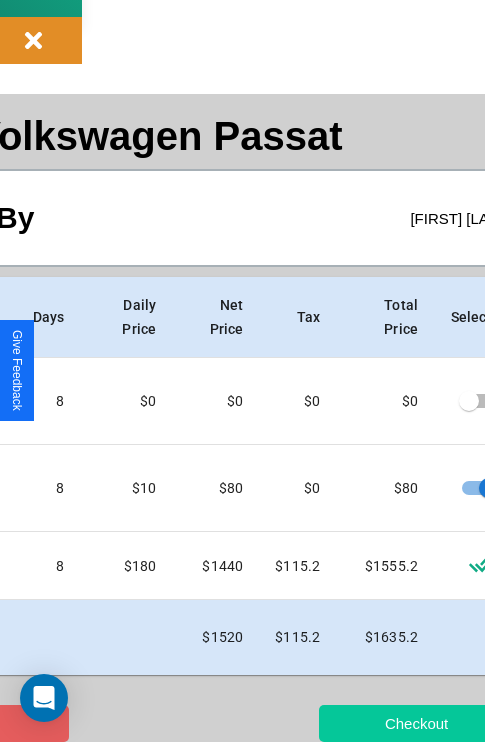 click on "Checkout" at bounding box center (416, 723) 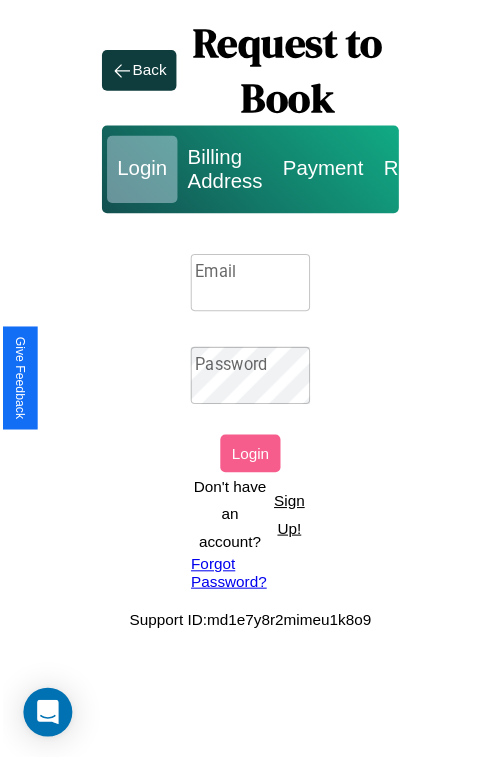 scroll, scrollTop: 0, scrollLeft: 0, axis: both 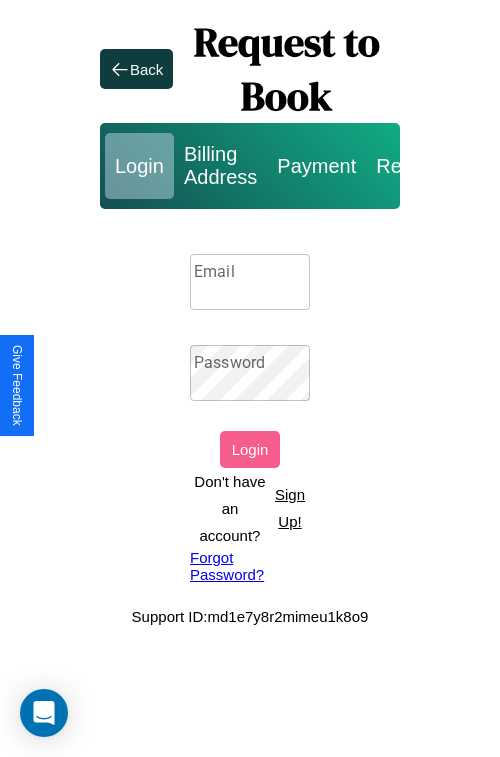 click on "Sign Up!" at bounding box center (290, 508) 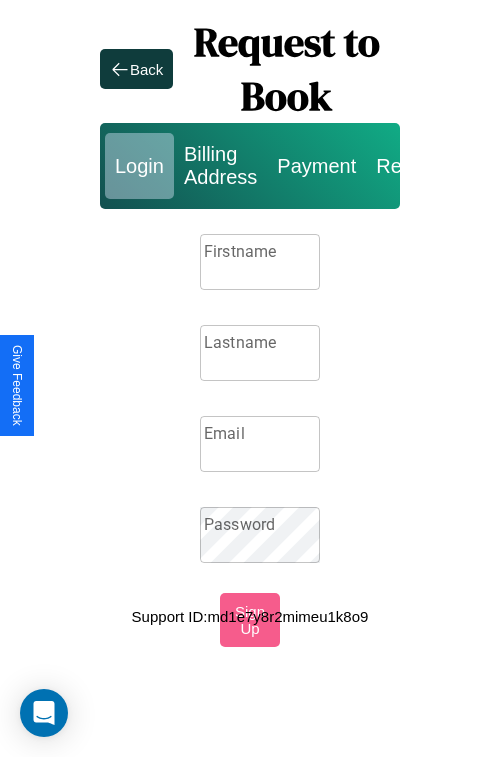click on "Firstname" at bounding box center (260, 262) 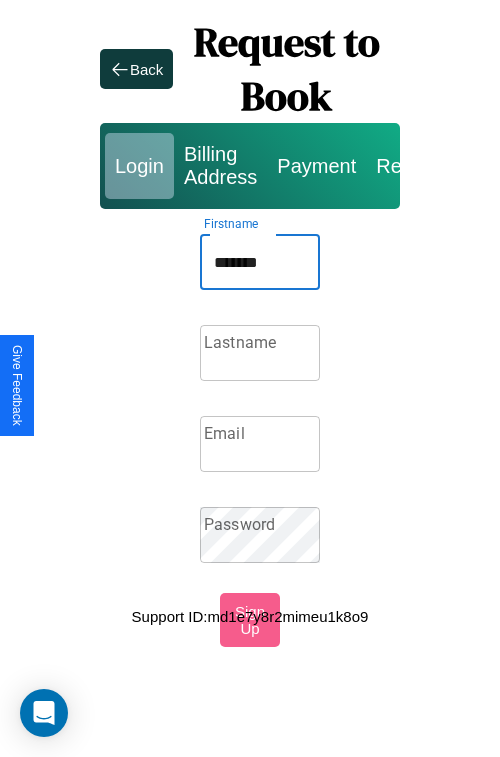 type on "*******" 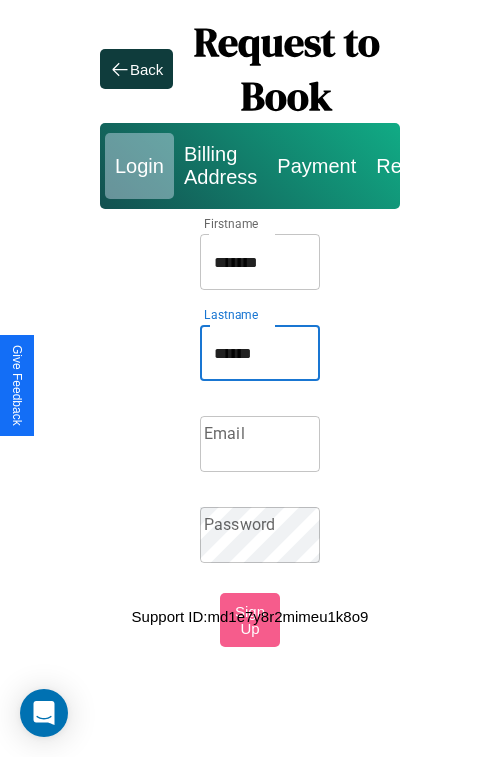 type on "******" 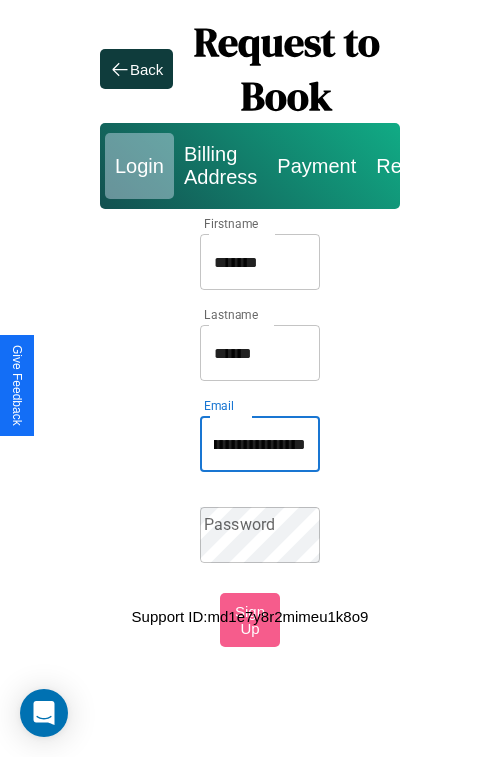 scroll, scrollTop: 0, scrollLeft: 81, axis: horizontal 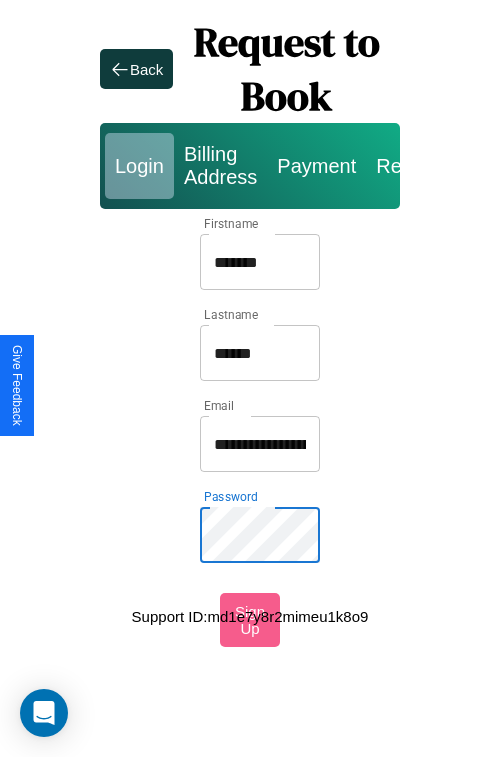 click on "*******" at bounding box center (260, 262) 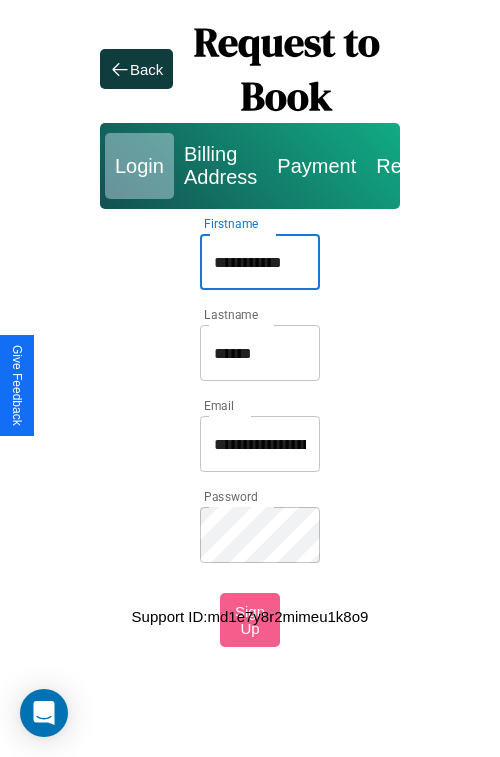 type on "**********" 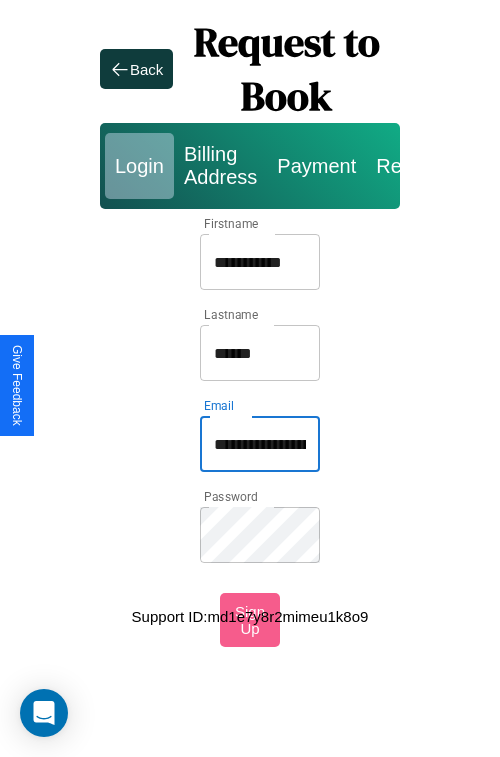click on "**********" at bounding box center [260, 444] 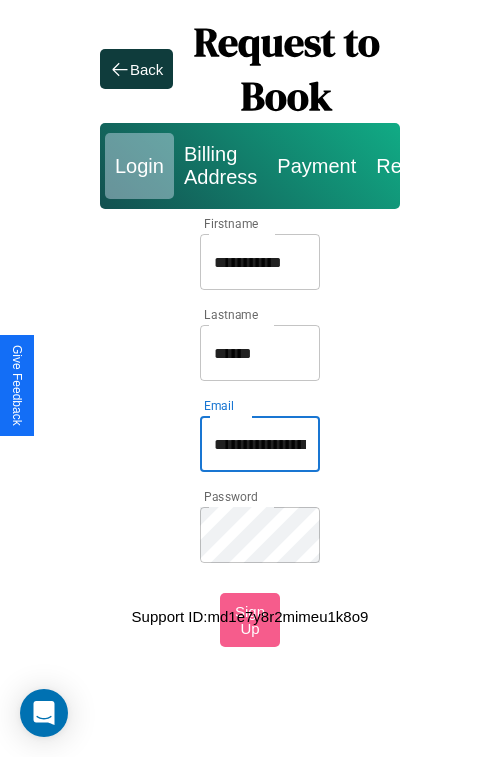 type on "**********" 